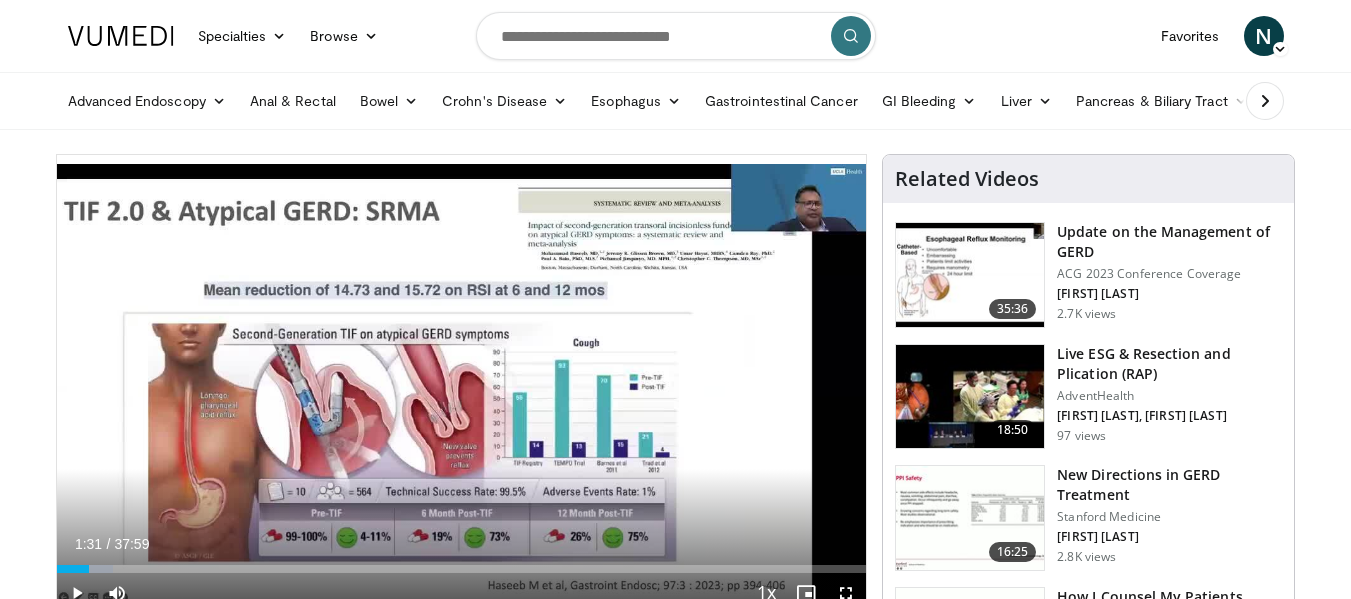 scroll, scrollTop: 100, scrollLeft: 0, axis: vertical 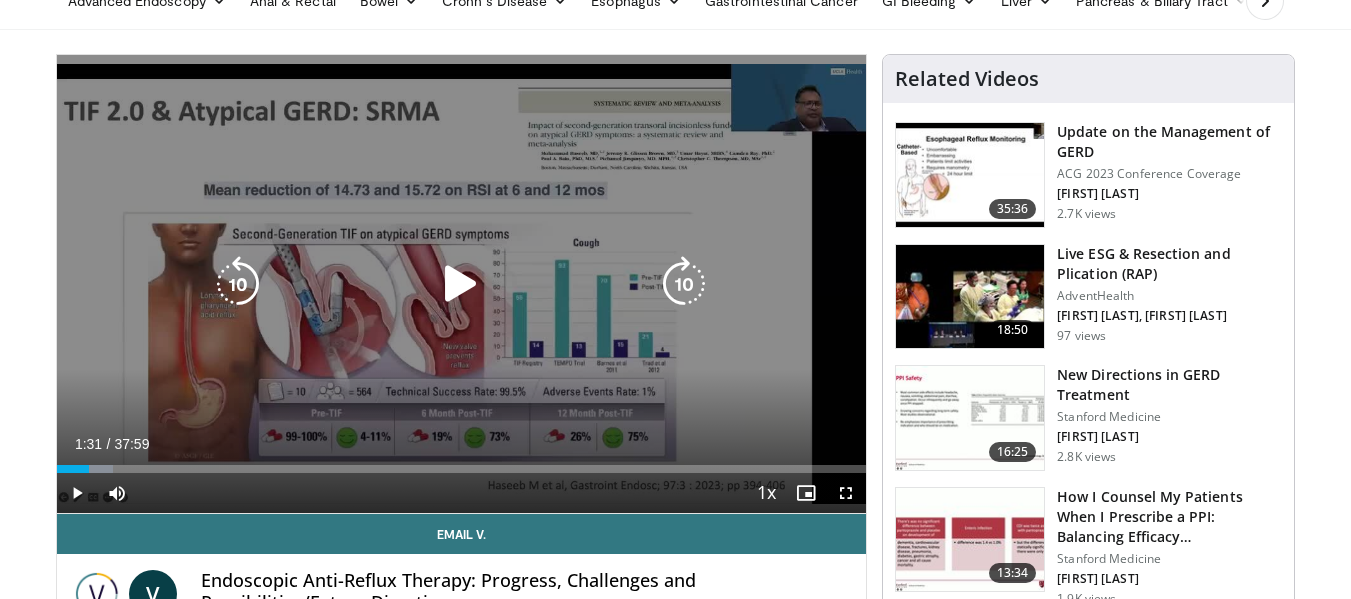 click at bounding box center [461, 284] 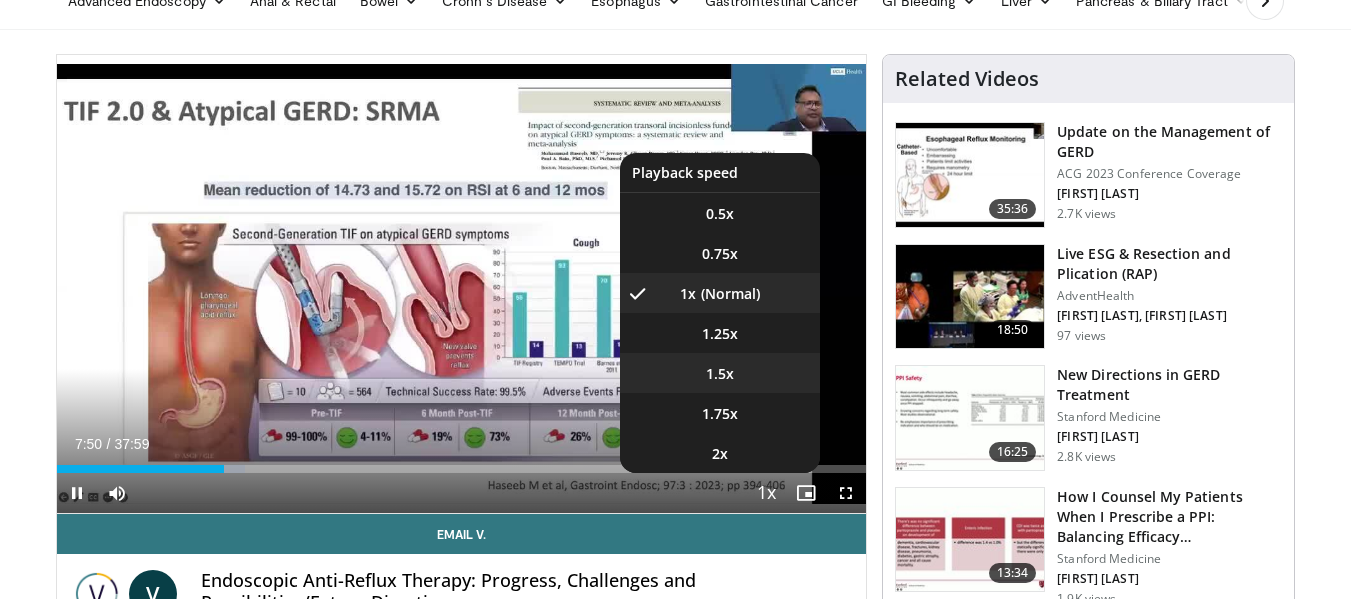 click on "1.5x" at bounding box center [720, 374] 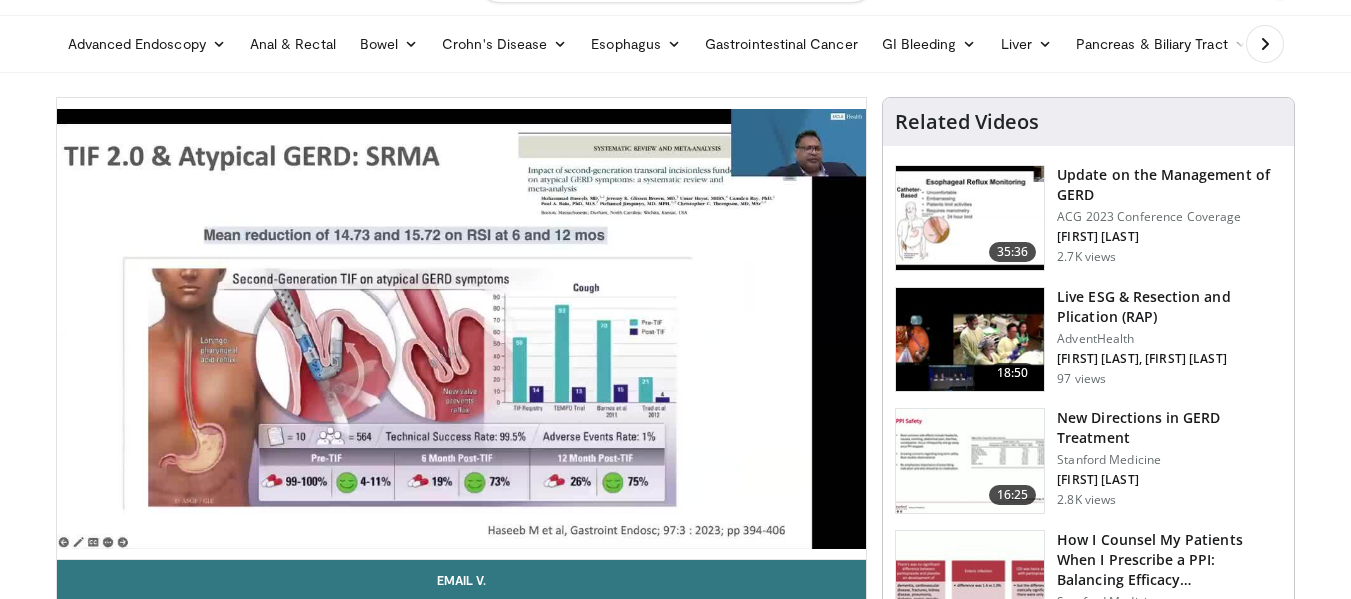 scroll, scrollTop: 100, scrollLeft: 0, axis: vertical 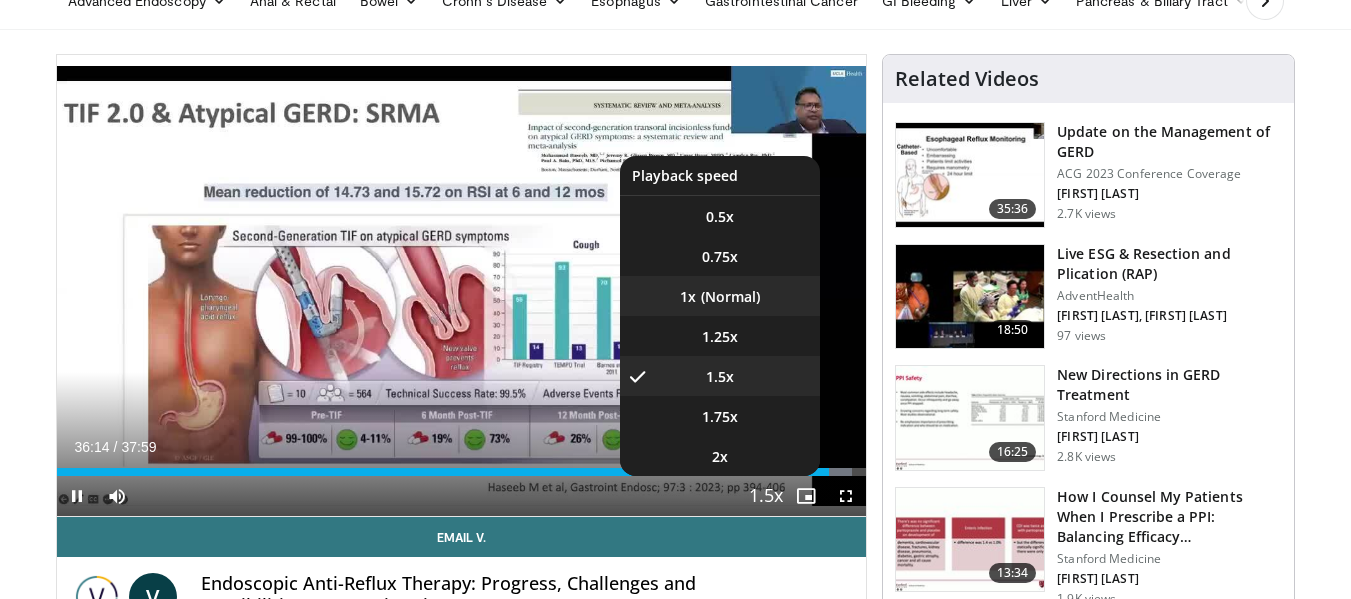 click on "1x" at bounding box center (720, 296) 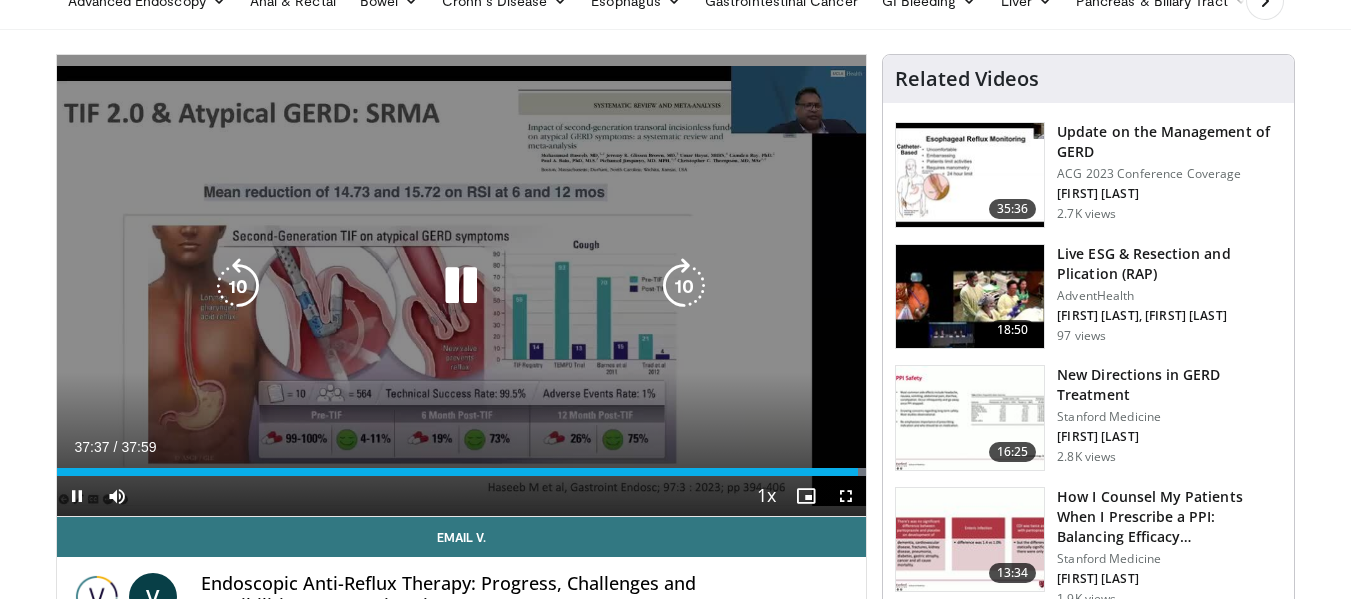 scroll, scrollTop: 200, scrollLeft: 0, axis: vertical 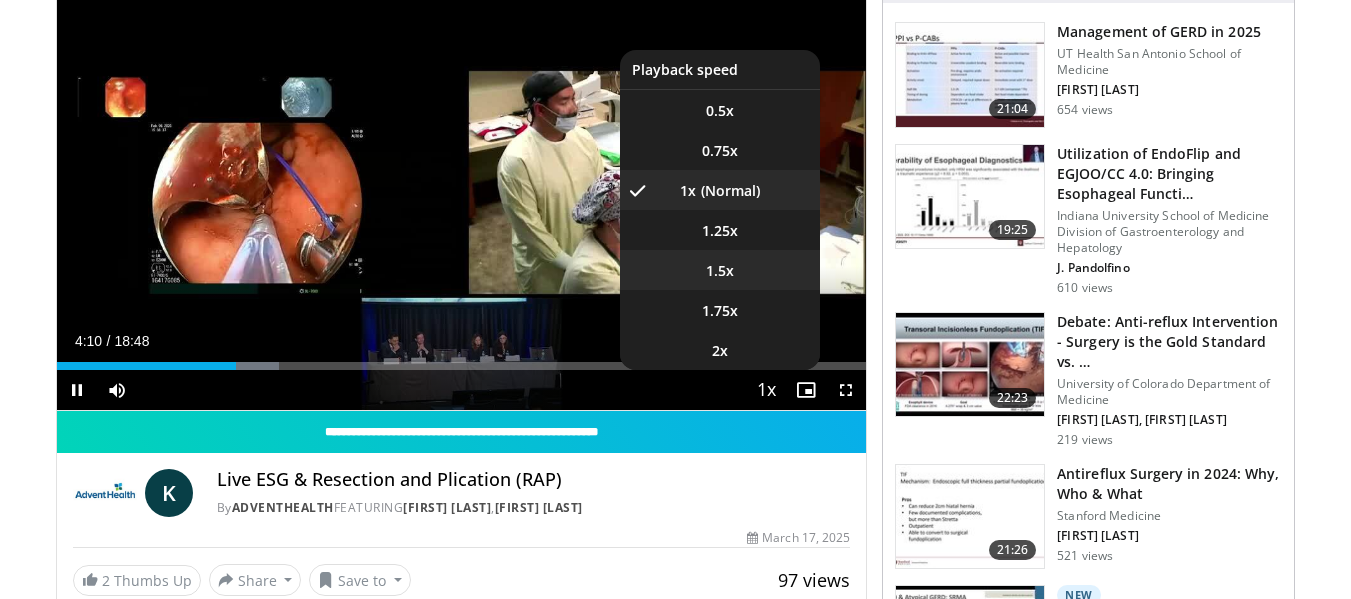 click on "1.5x" at bounding box center (720, 271) 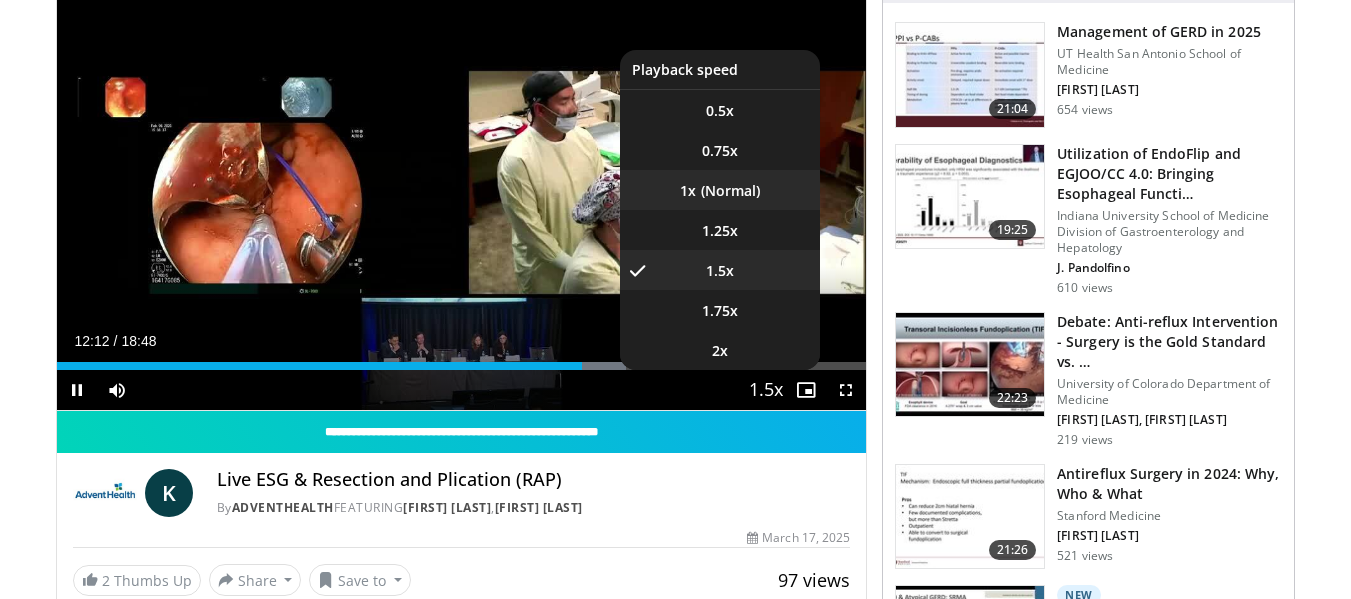 click on "1x" at bounding box center [720, 190] 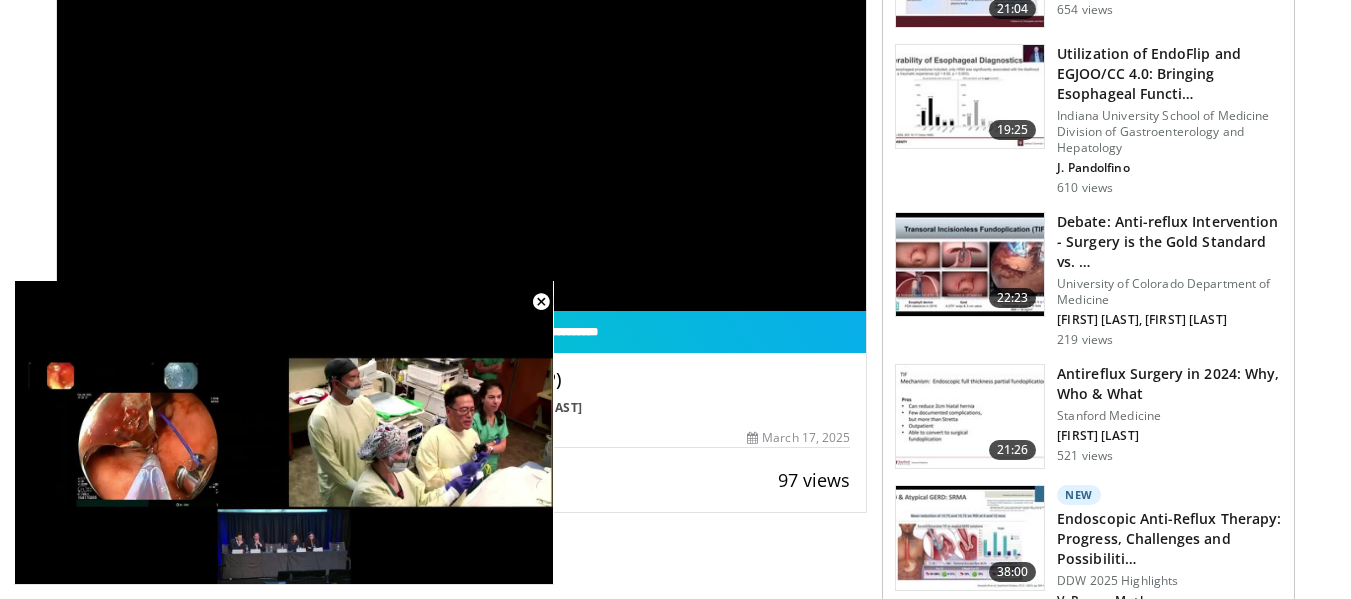 scroll, scrollTop: 200, scrollLeft: 0, axis: vertical 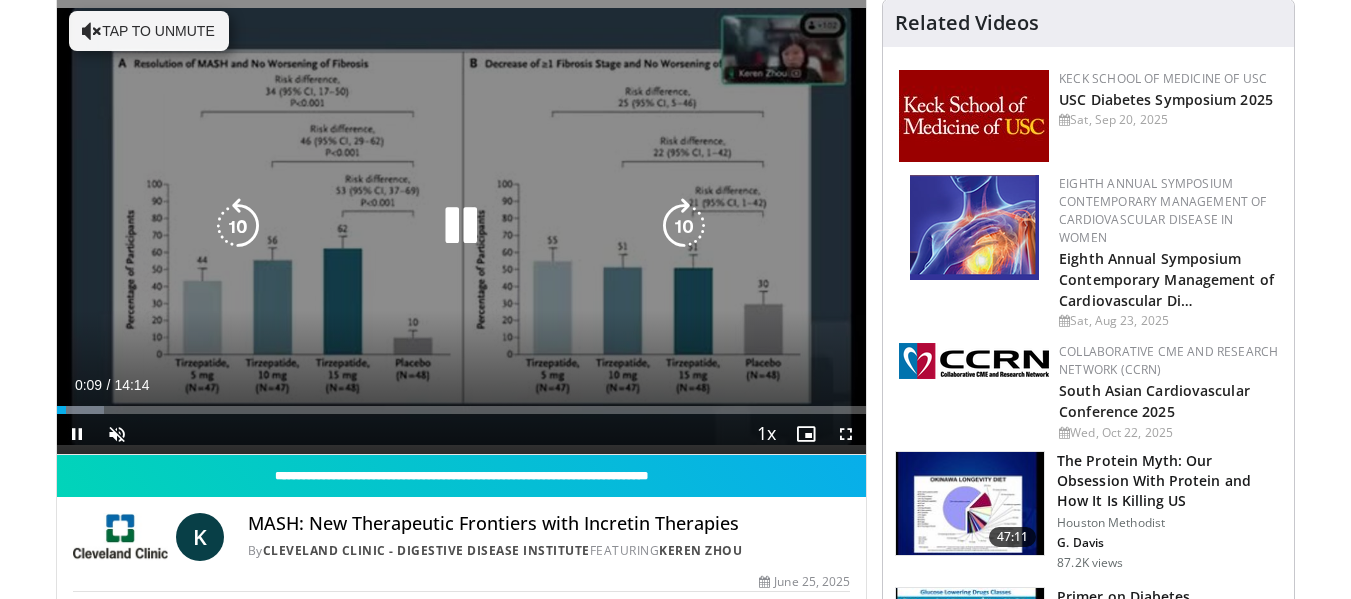 click on "Tap to unmute" at bounding box center (149, 31) 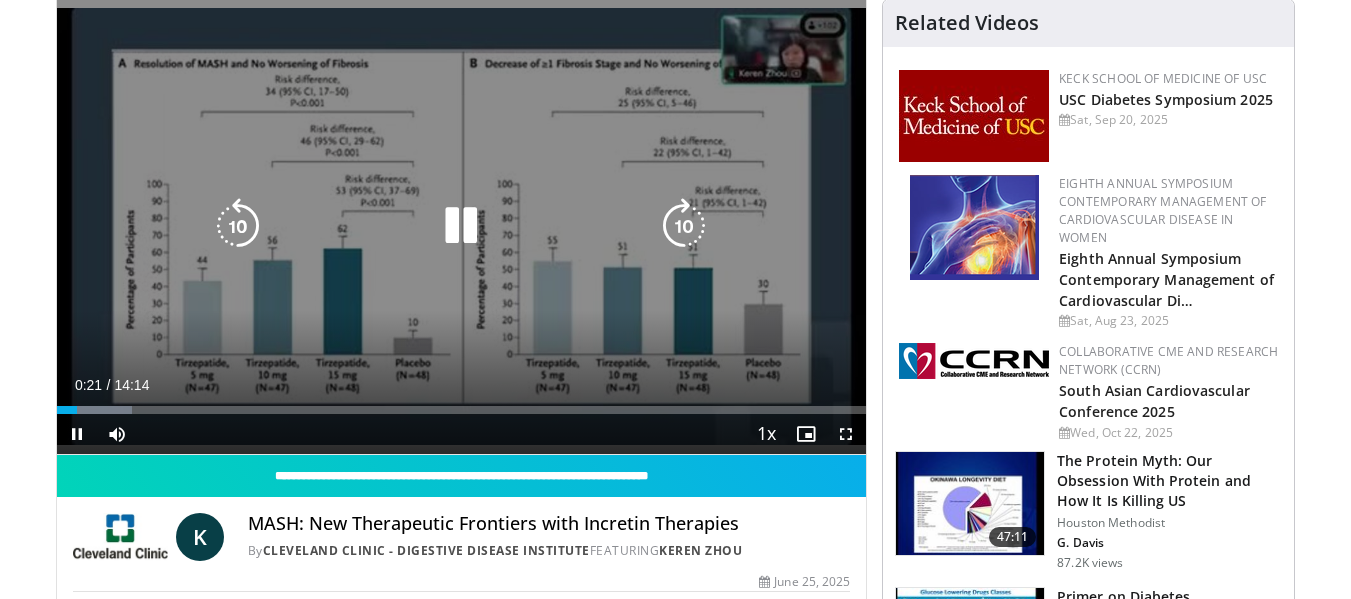 click at bounding box center [461, 226] 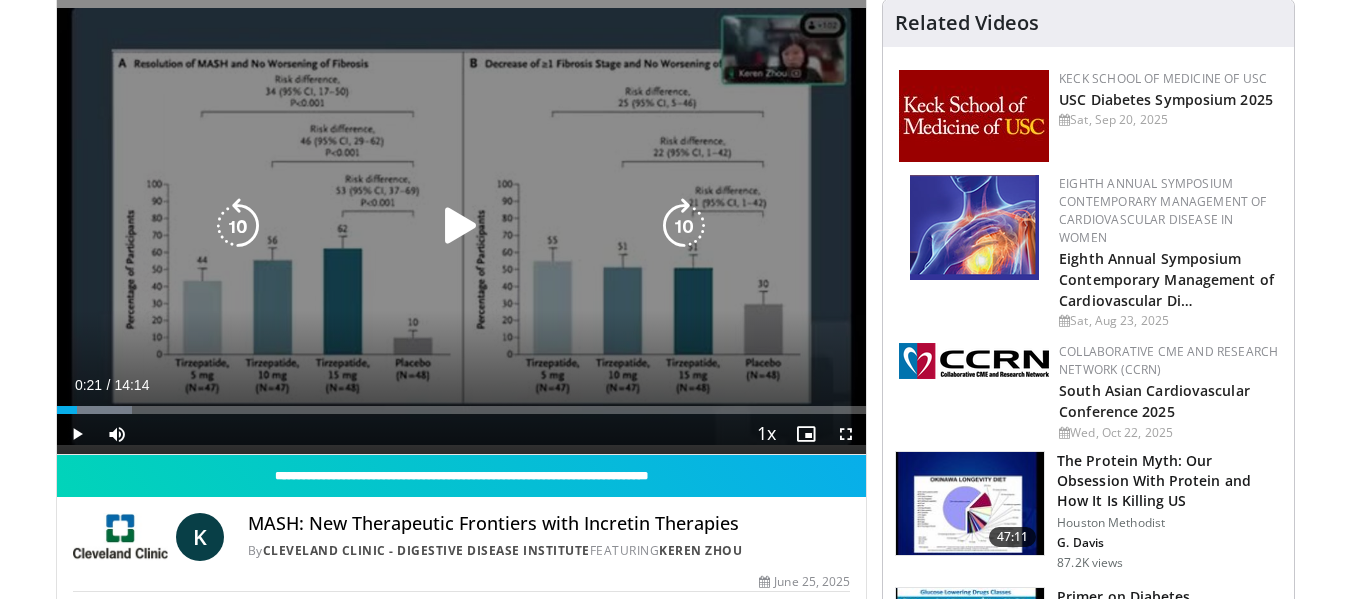 click at bounding box center [461, 226] 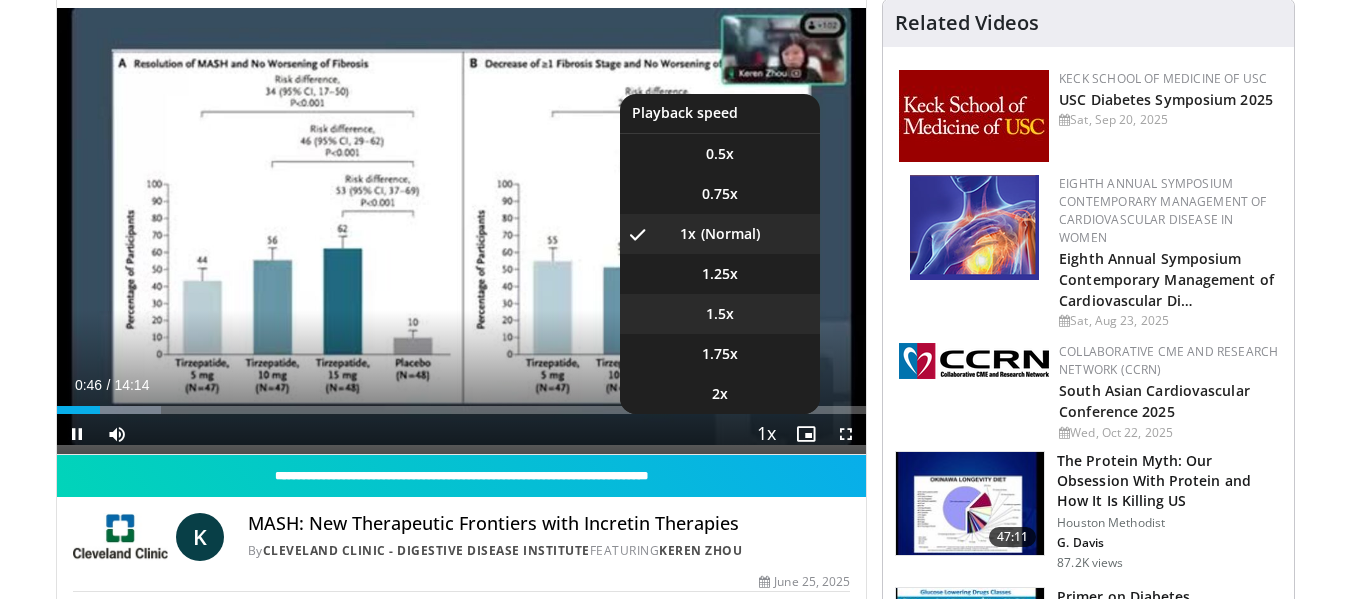 click on "1.5x" at bounding box center [720, 314] 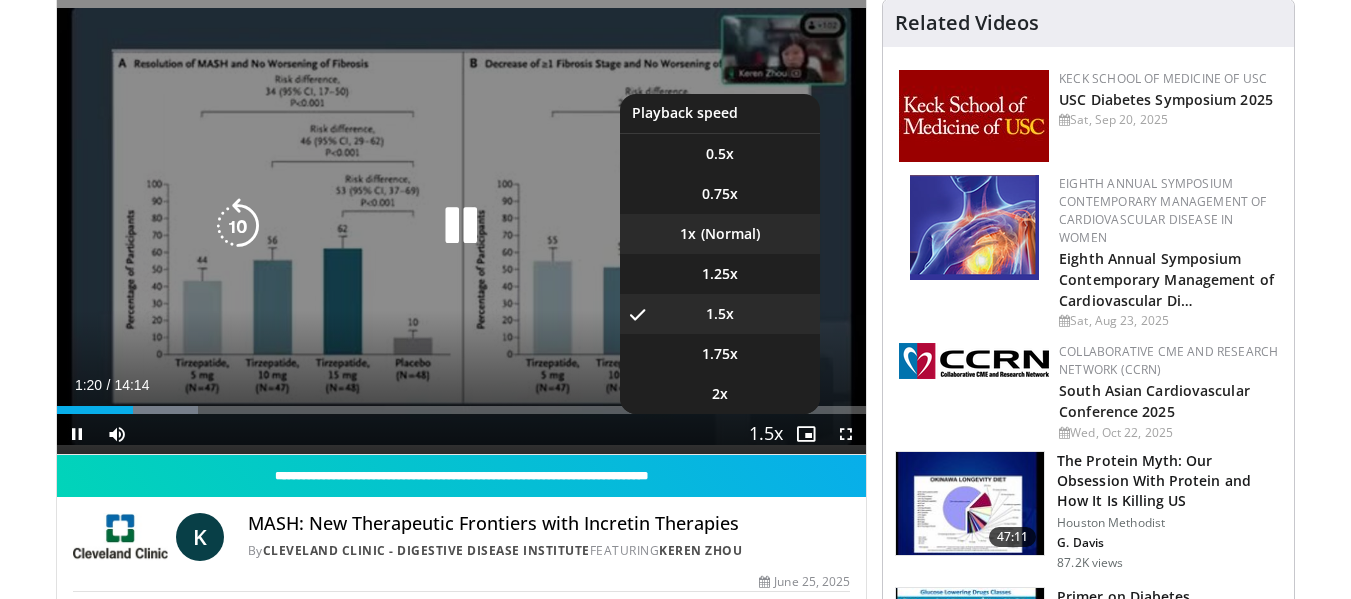drag, startPoint x: 733, startPoint y: 225, endPoint x: 735, endPoint y: 236, distance: 11.18034 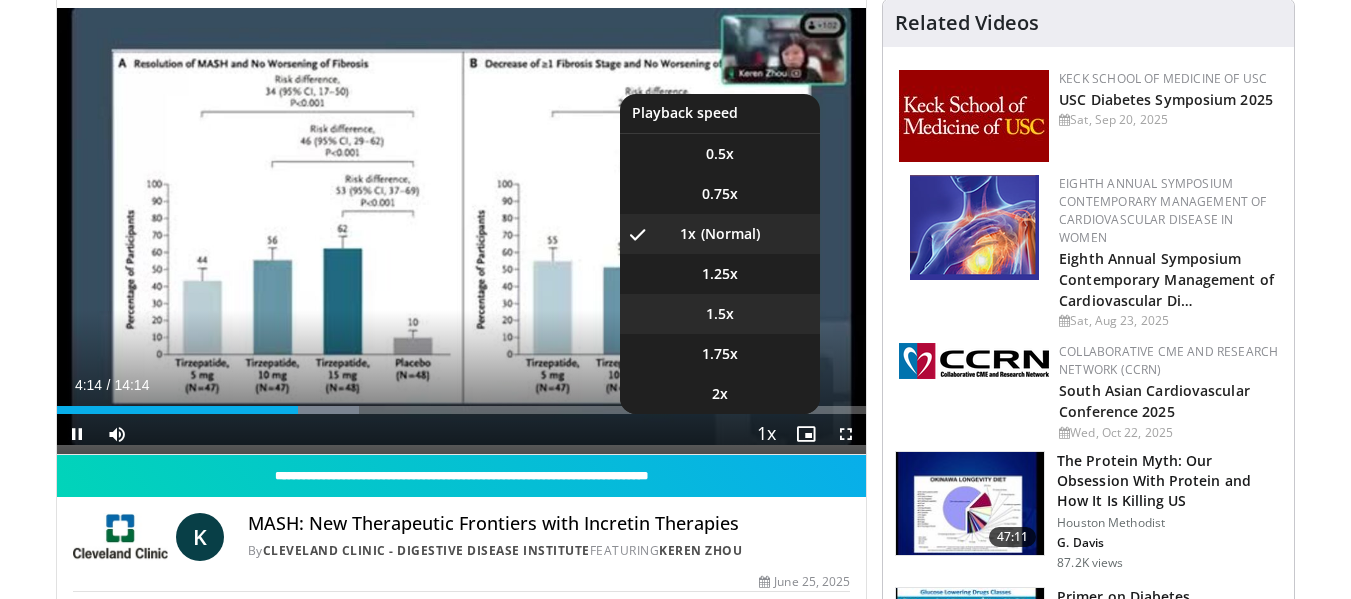 click on "1.5x" at bounding box center [720, 314] 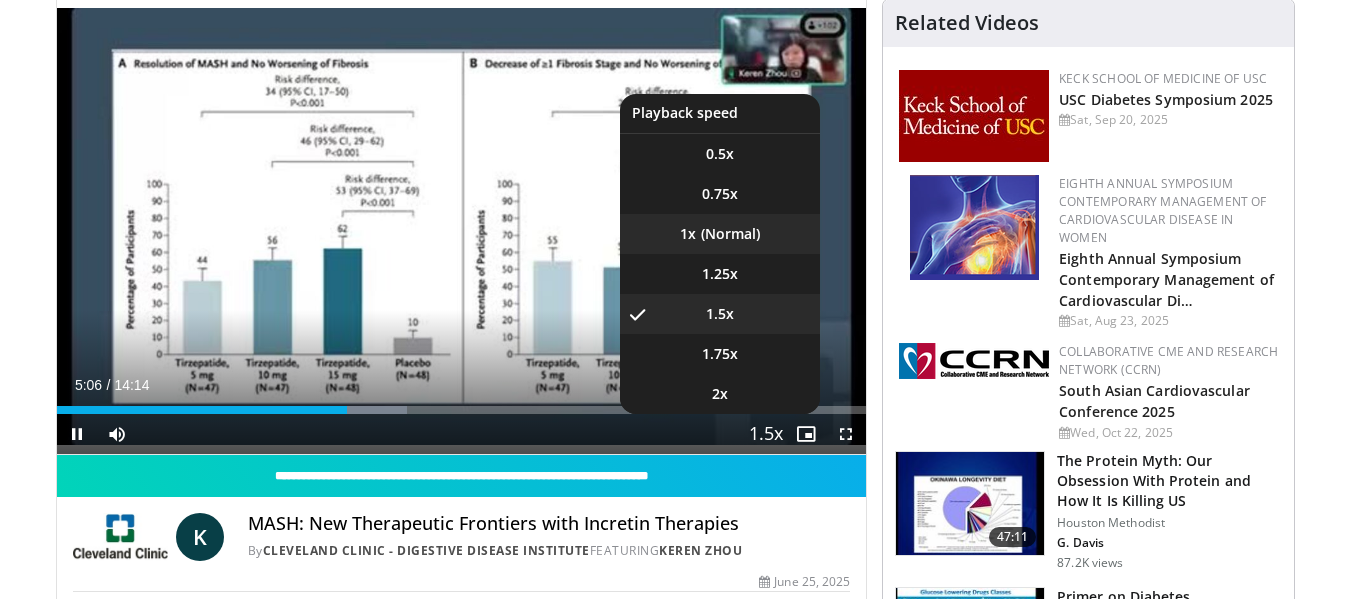 click on "1x" at bounding box center [720, 234] 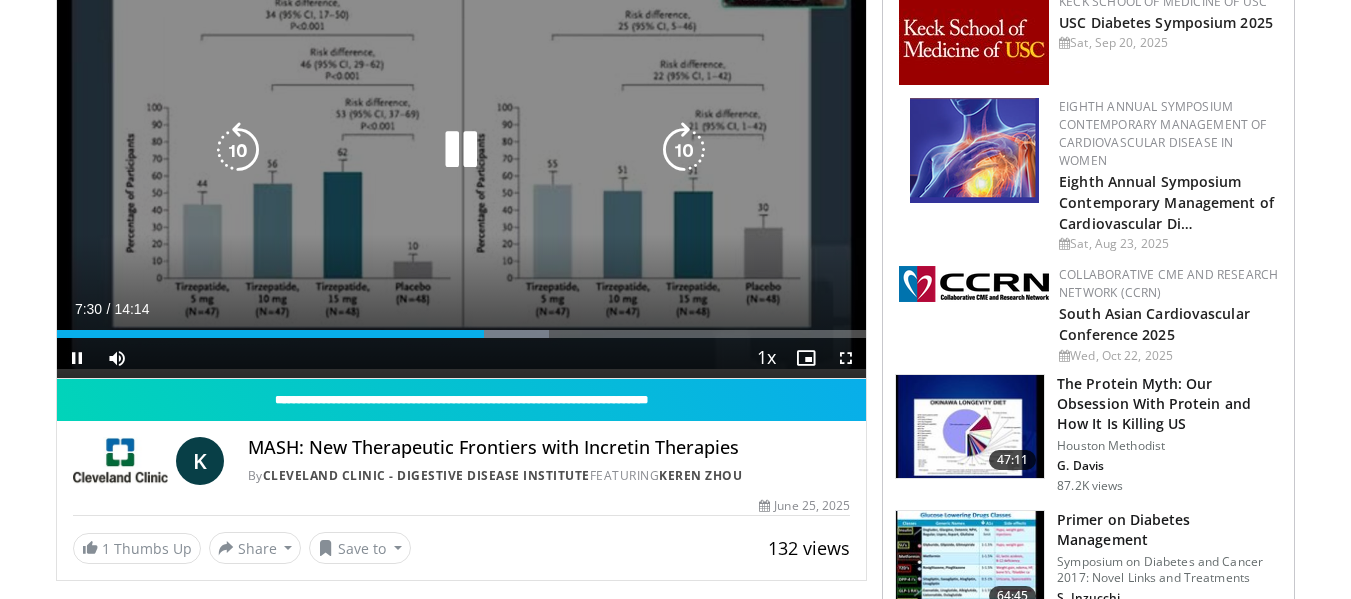 scroll, scrollTop: 0, scrollLeft: 0, axis: both 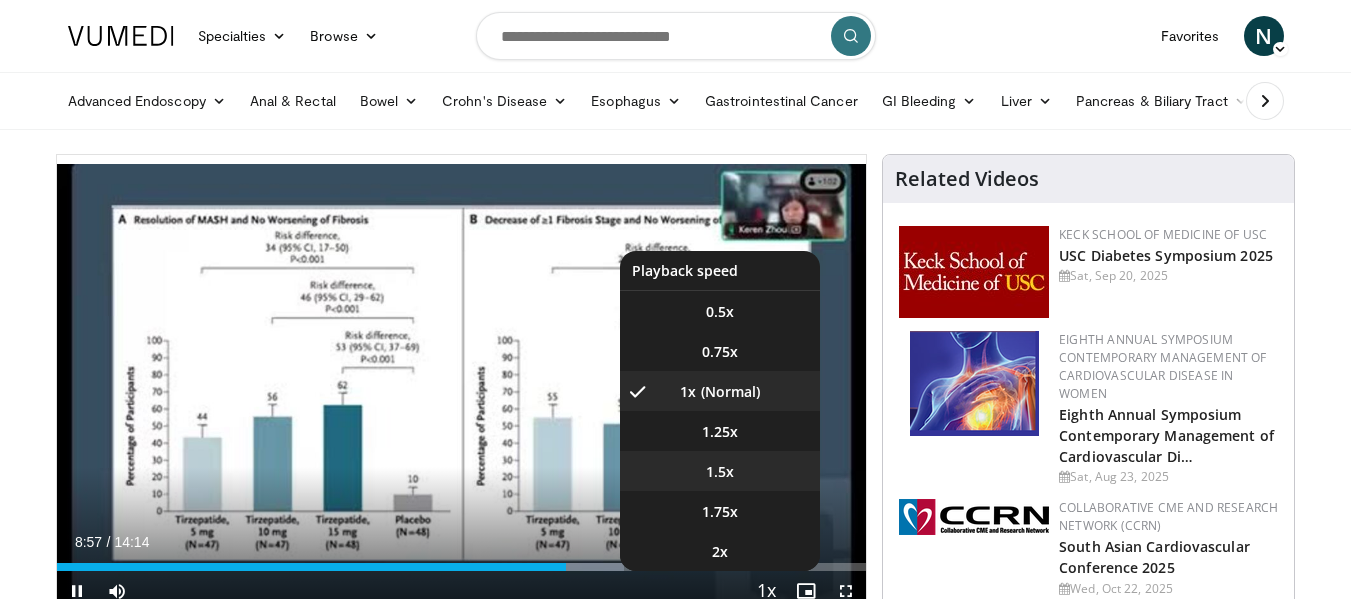 click on "1.5x" at bounding box center [720, 472] 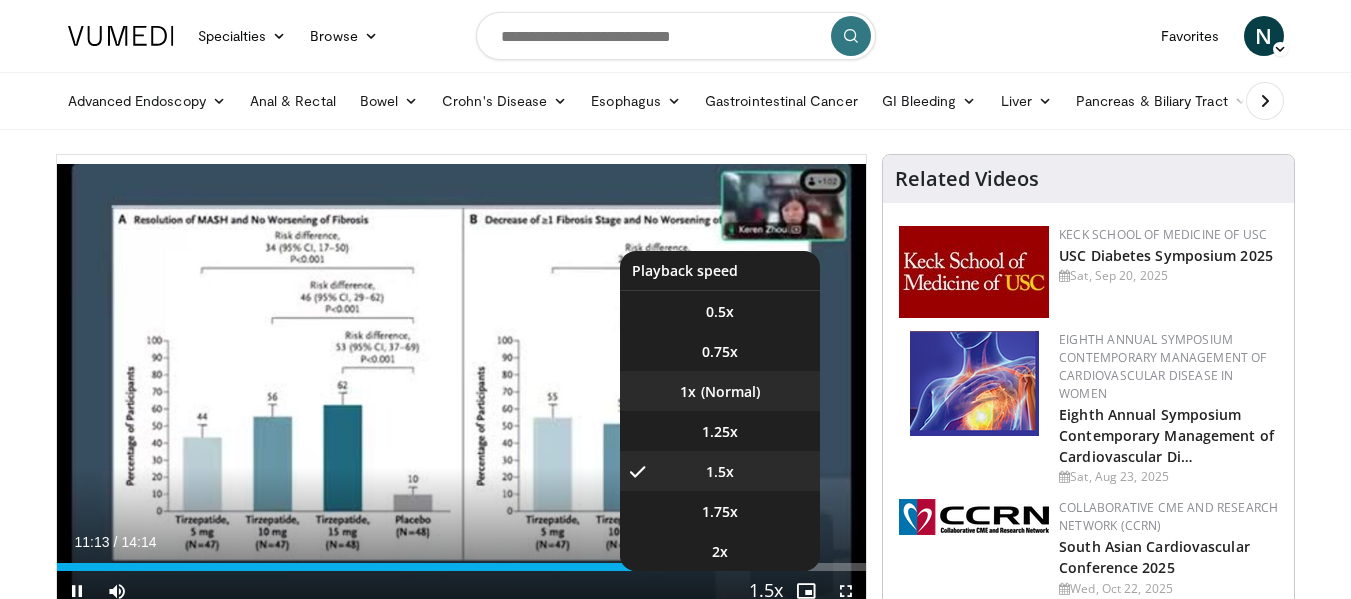 click on "1x" at bounding box center (720, 391) 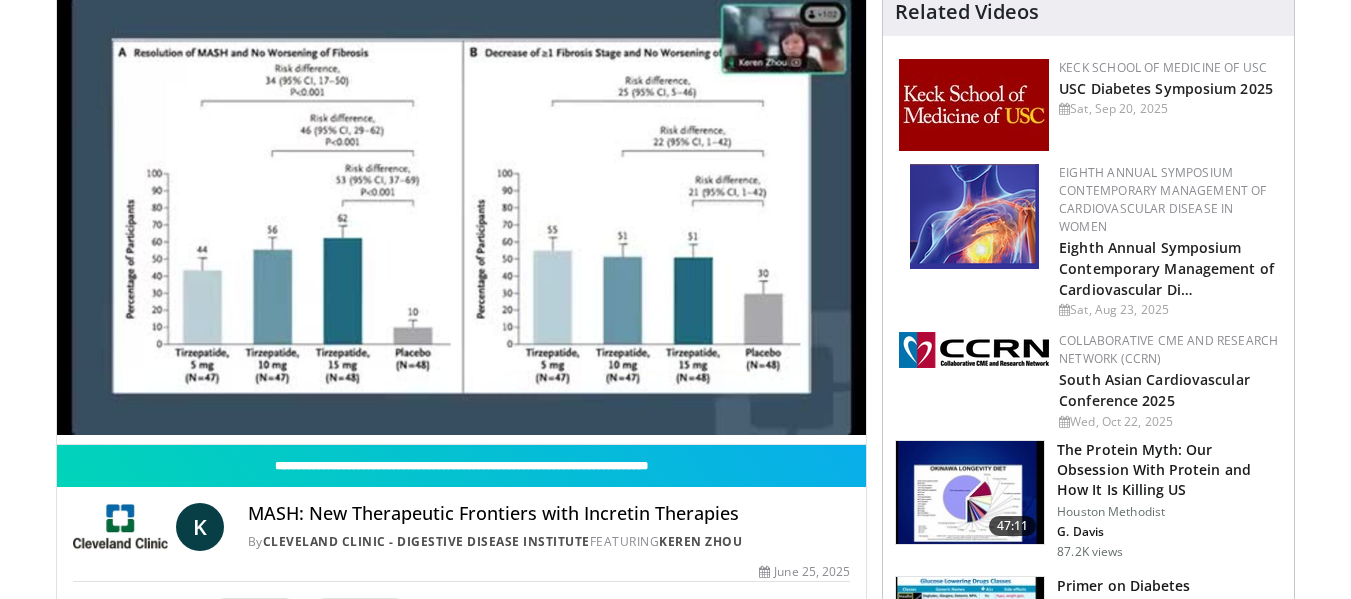 scroll, scrollTop: 212, scrollLeft: 0, axis: vertical 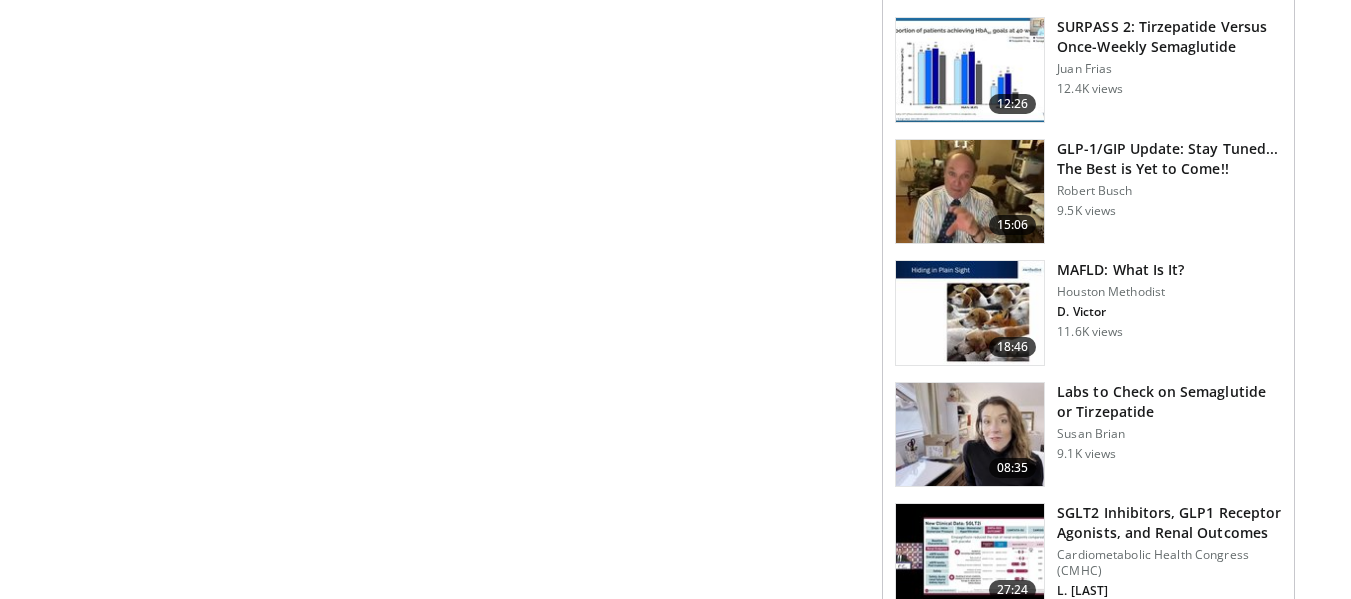 click at bounding box center (970, 435) 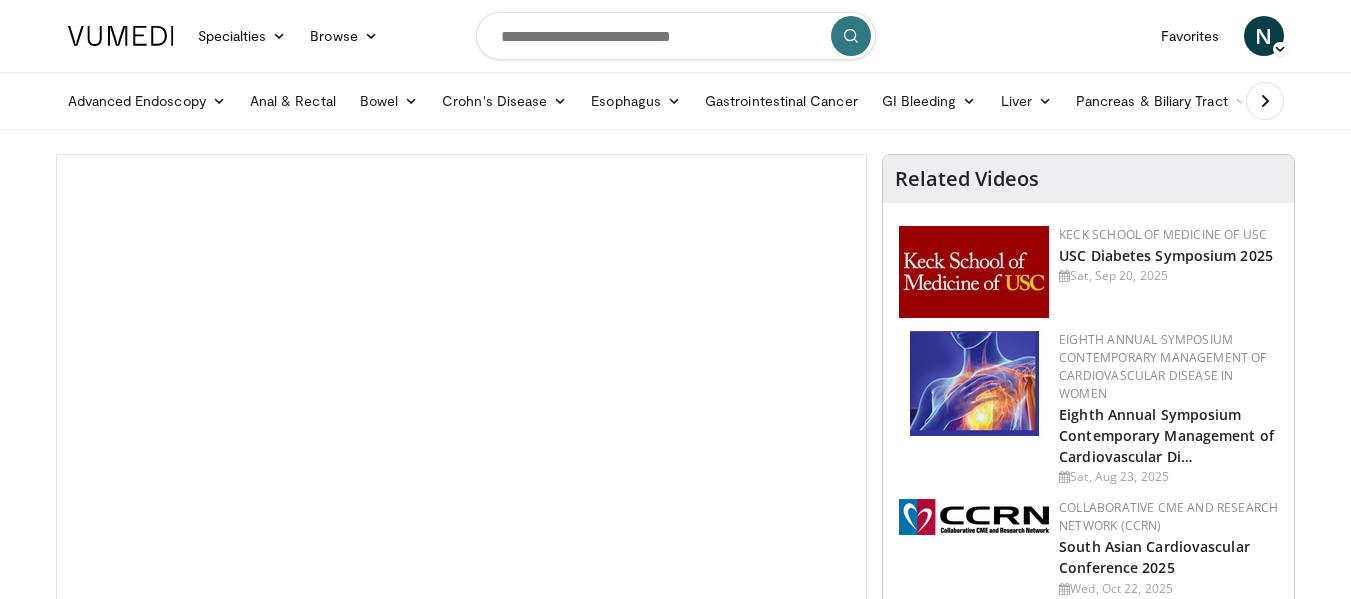 scroll, scrollTop: 0, scrollLeft: 0, axis: both 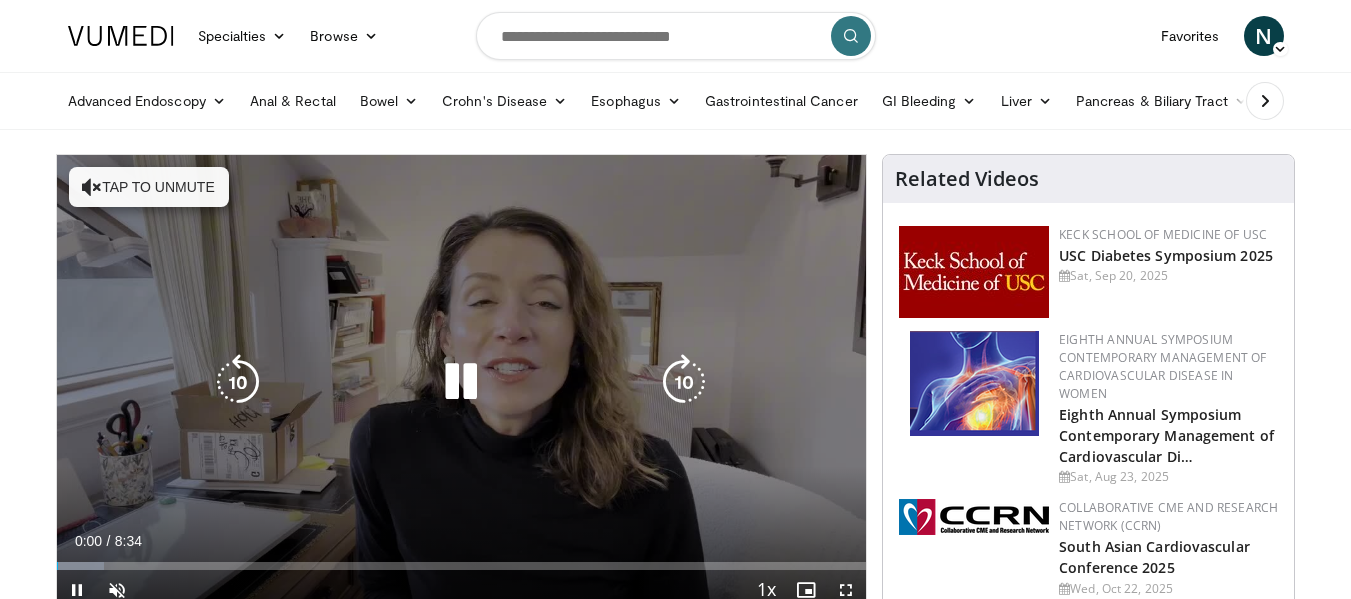 click on "Tap to unmute" at bounding box center [149, 187] 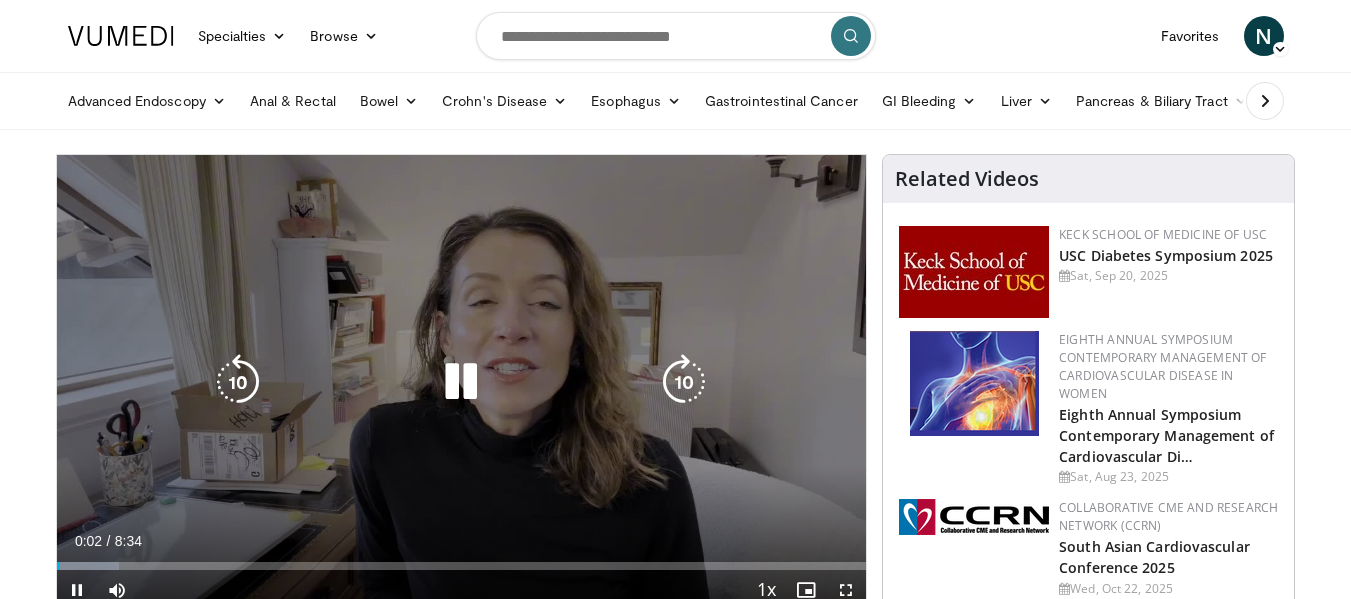 scroll, scrollTop: 100, scrollLeft: 0, axis: vertical 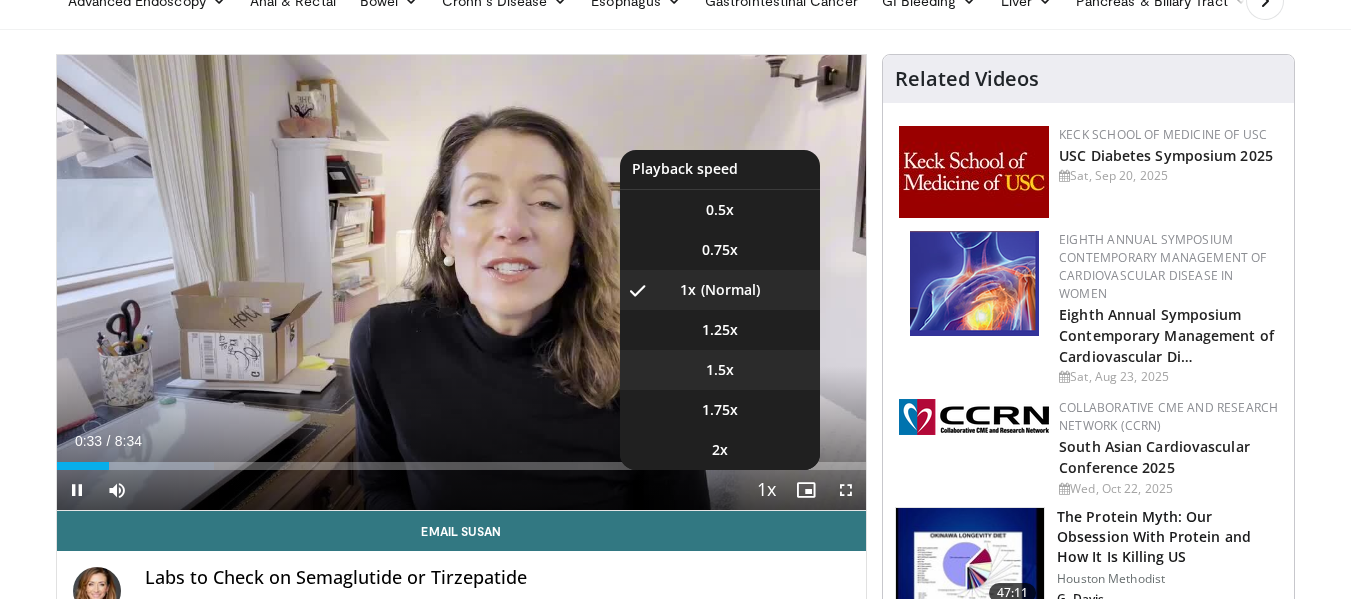 click on "1.5x" at bounding box center [720, 370] 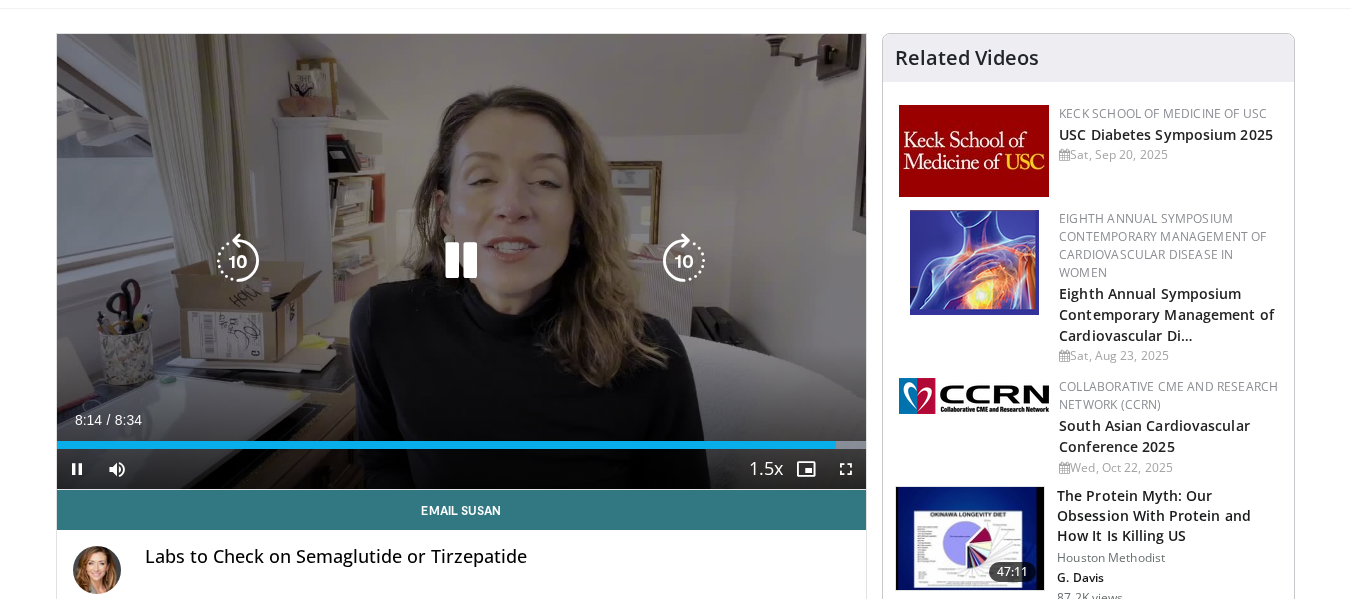 scroll, scrollTop: 0, scrollLeft: 0, axis: both 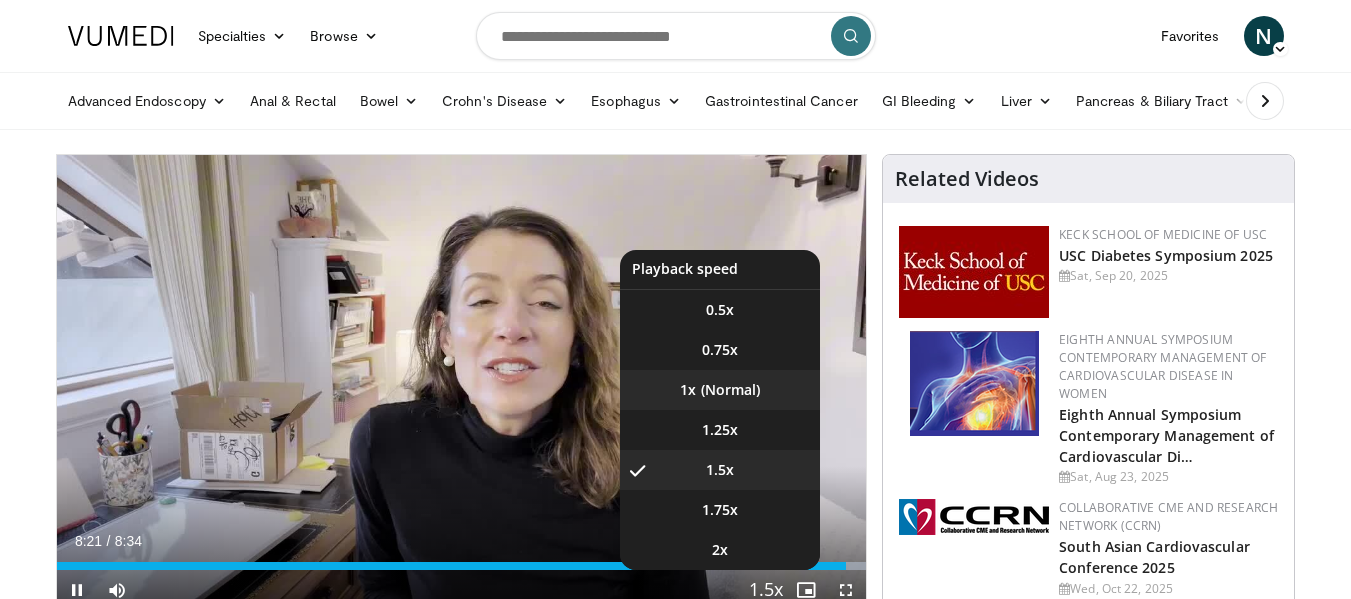 click on "1x" at bounding box center (720, 390) 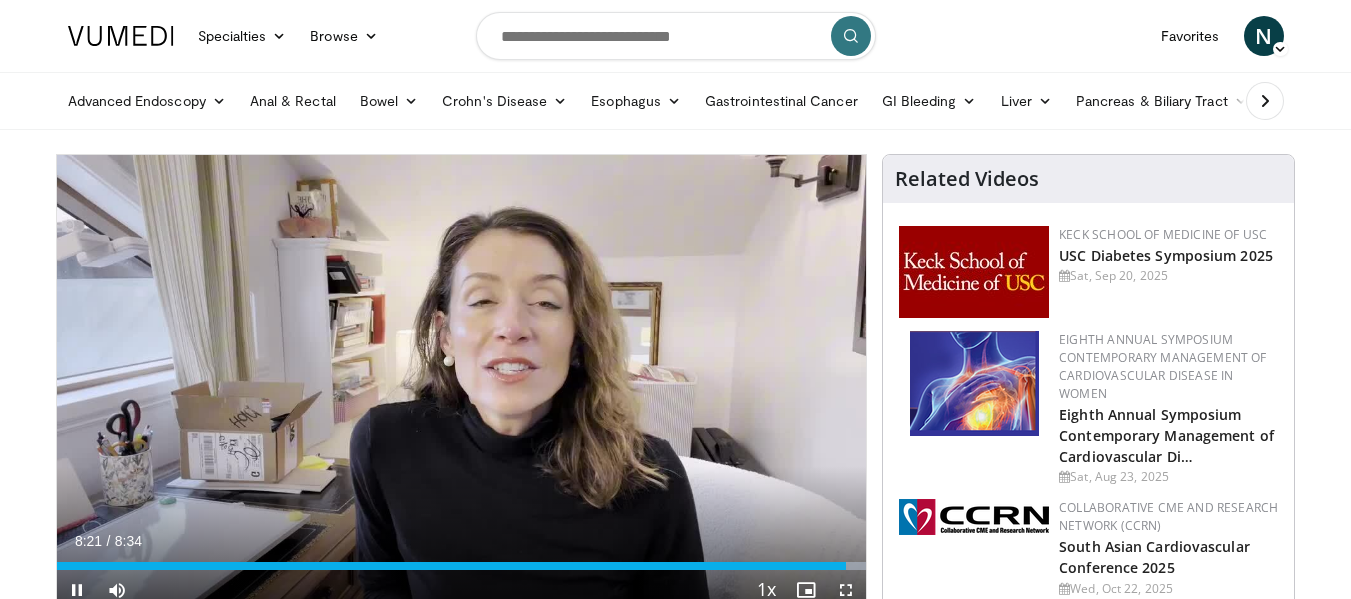 scroll, scrollTop: 11, scrollLeft: 0, axis: vertical 